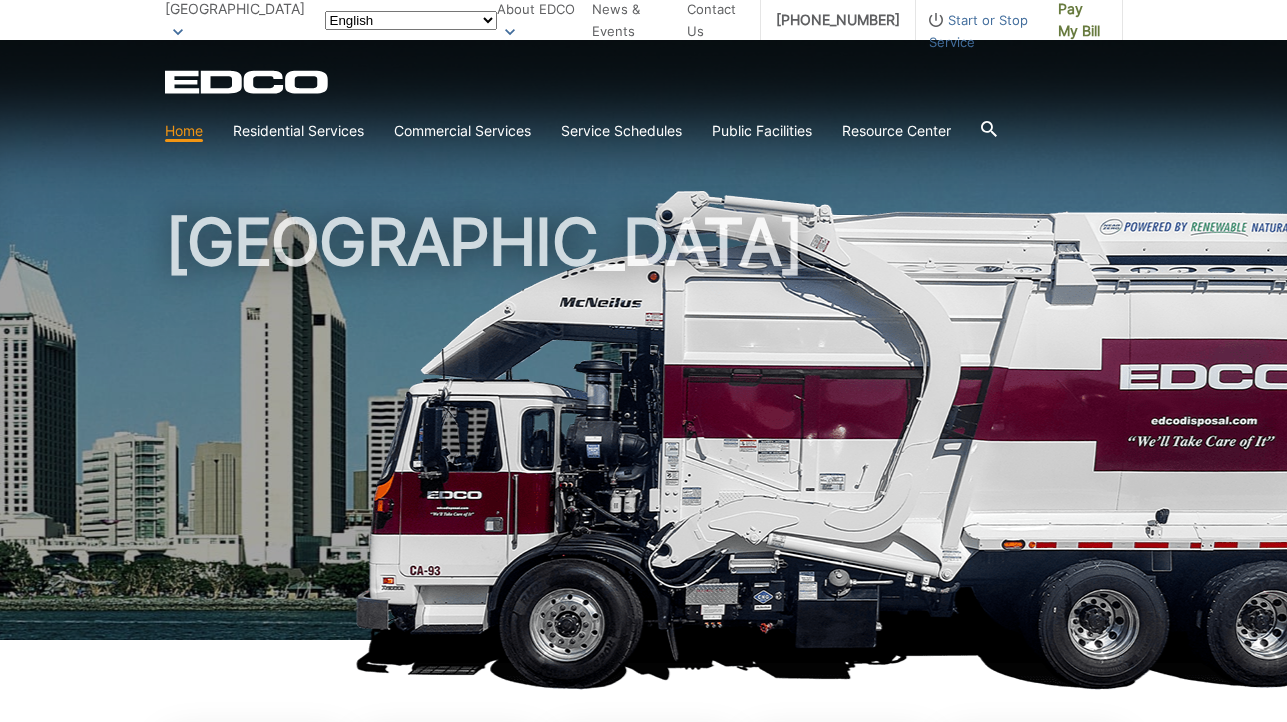 scroll, scrollTop: 0, scrollLeft: 0, axis: both 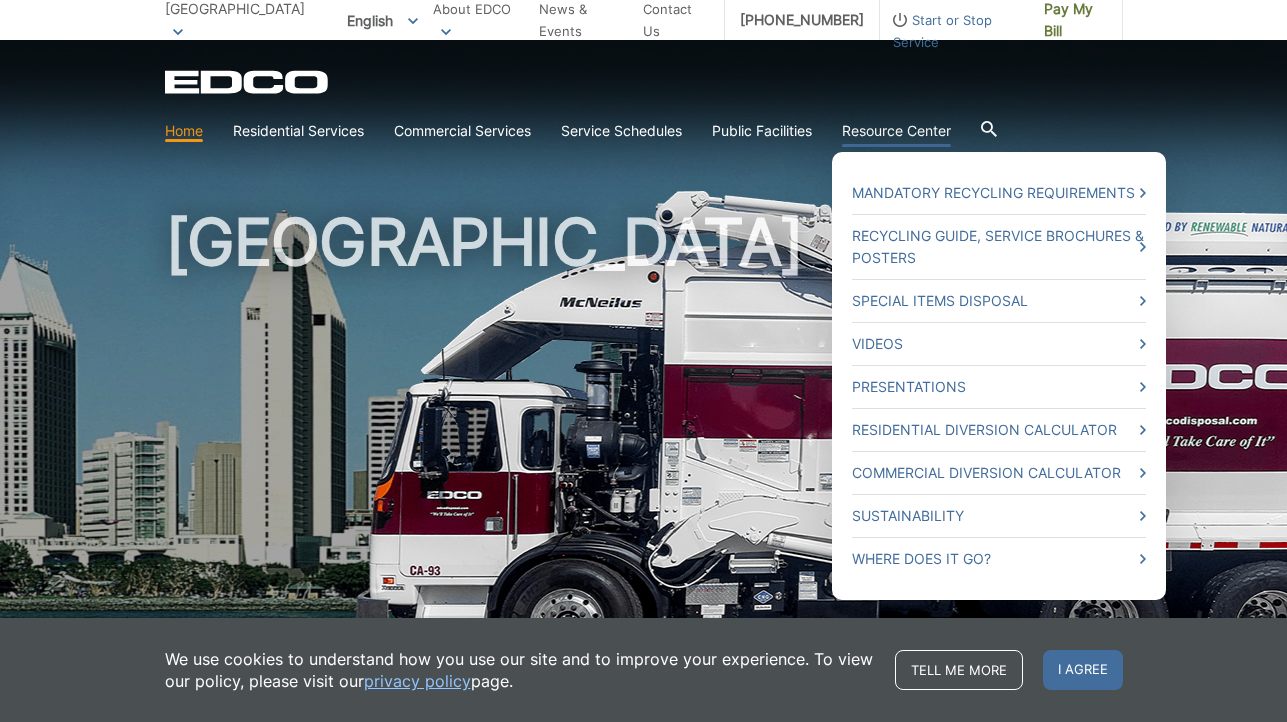 click on "Mandatory Recycling Requirements
Recycling Guide, Service Brochures & Posters
Special Items Disposal
Videos
Presentations
Residential Diversion Calculator
Commercial Diversion Calculator
Sustainability
Where Does it Go?" at bounding box center [999, 376] 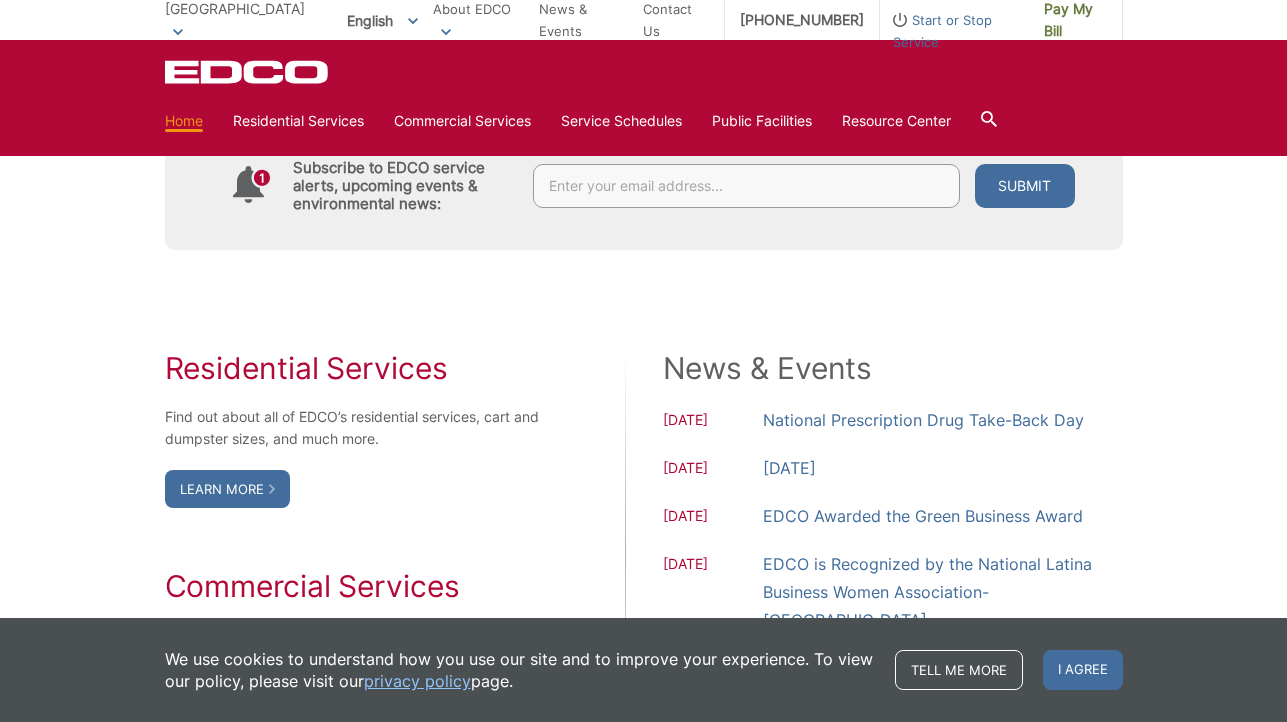 scroll, scrollTop: 1116, scrollLeft: 0, axis: vertical 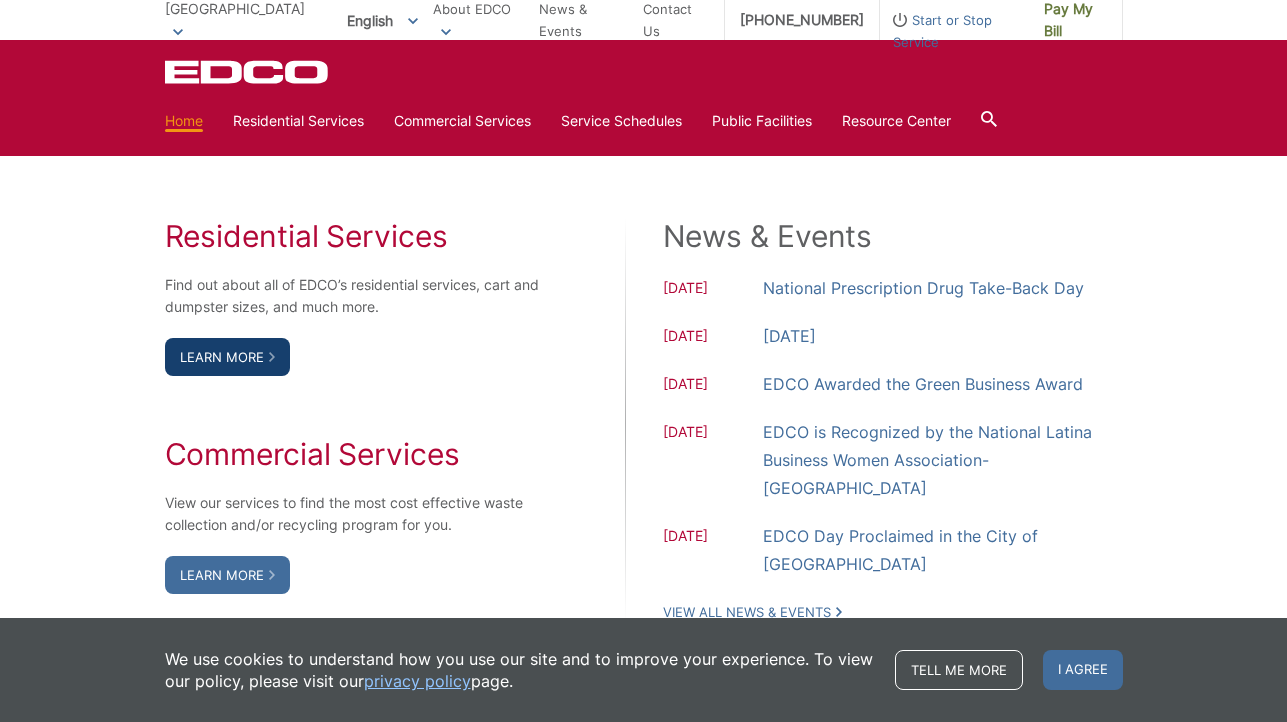 click on "Learn More" at bounding box center [227, 357] 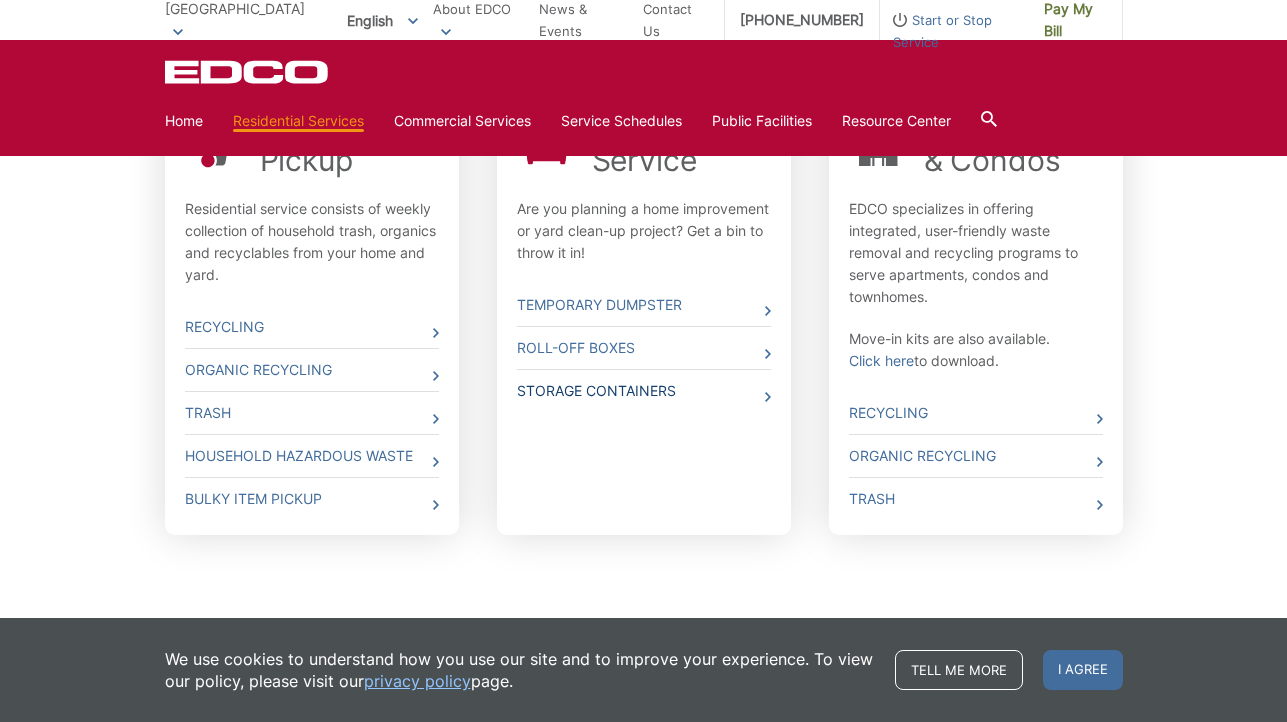 scroll, scrollTop: 715, scrollLeft: 0, axis: vertical 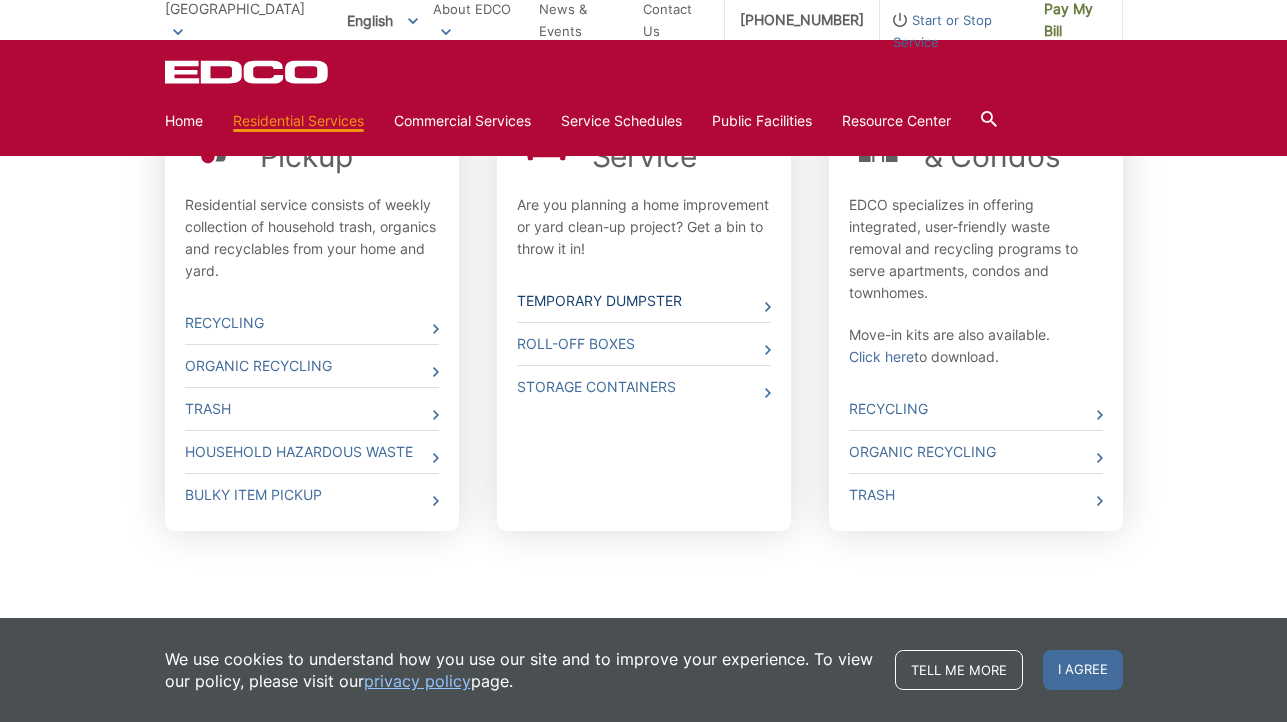 click on "Temporary Dumpster" at bounding box center [644, 301] 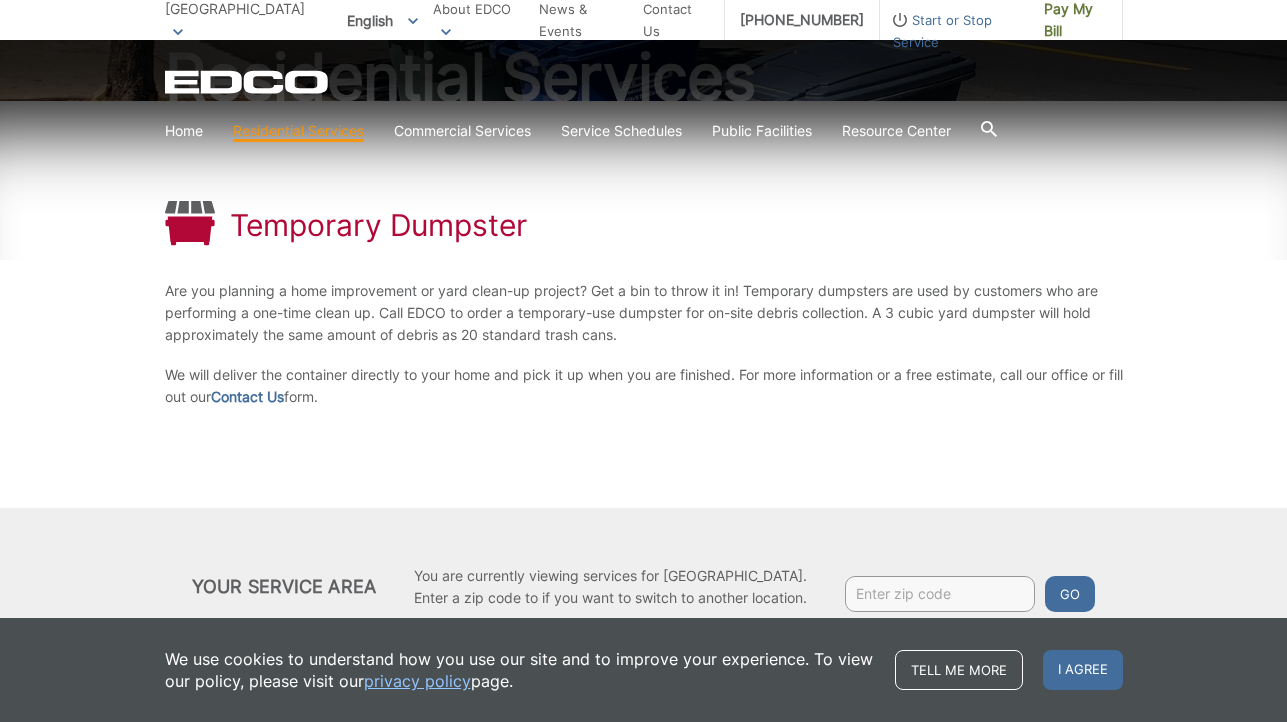 scroll, scrollTop: 295, scrollLeft: 0, axis: vertical 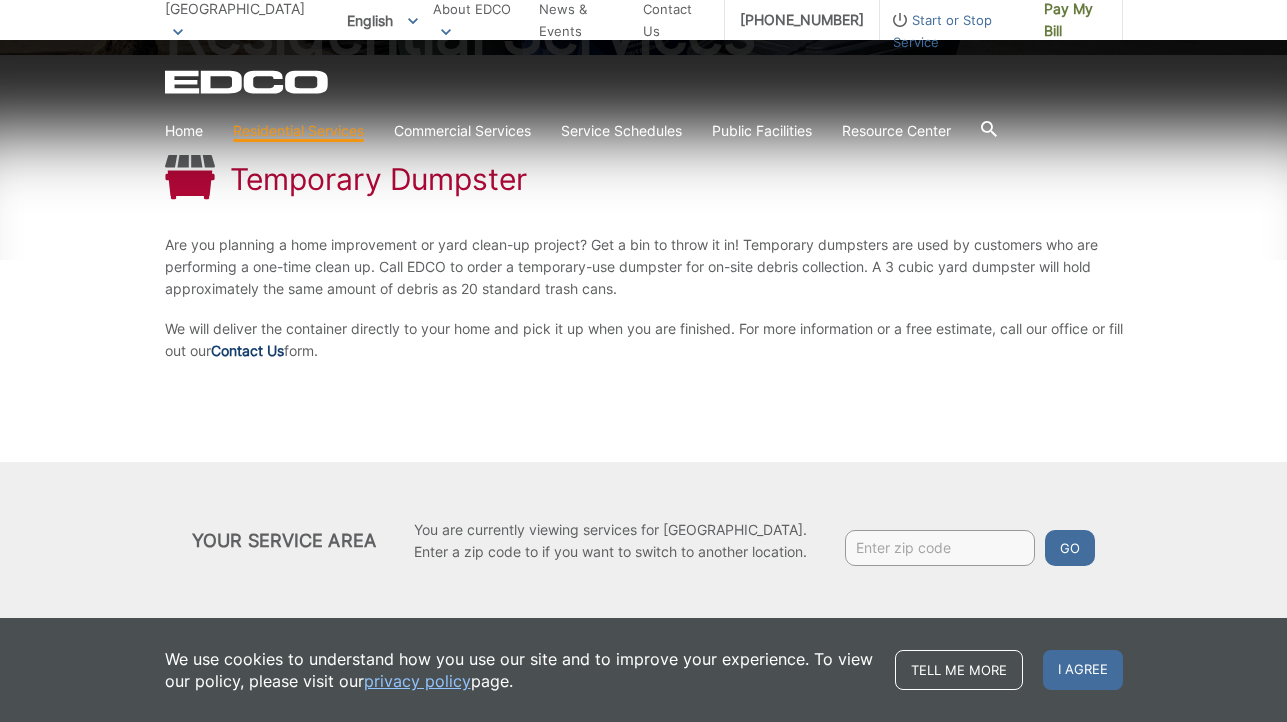 click on "Contact Us" at bounding box center [247, 351] 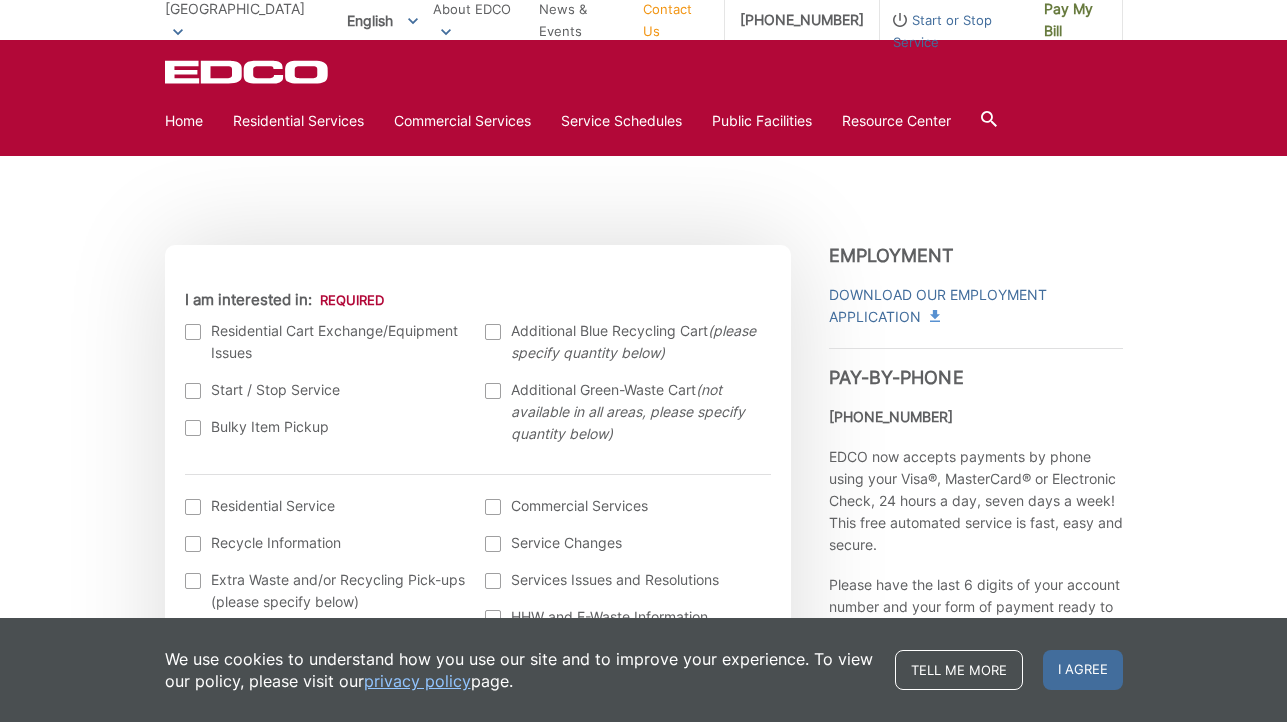 scroll, scrollTop: 525, scrollLeft: 0, axis: vertical 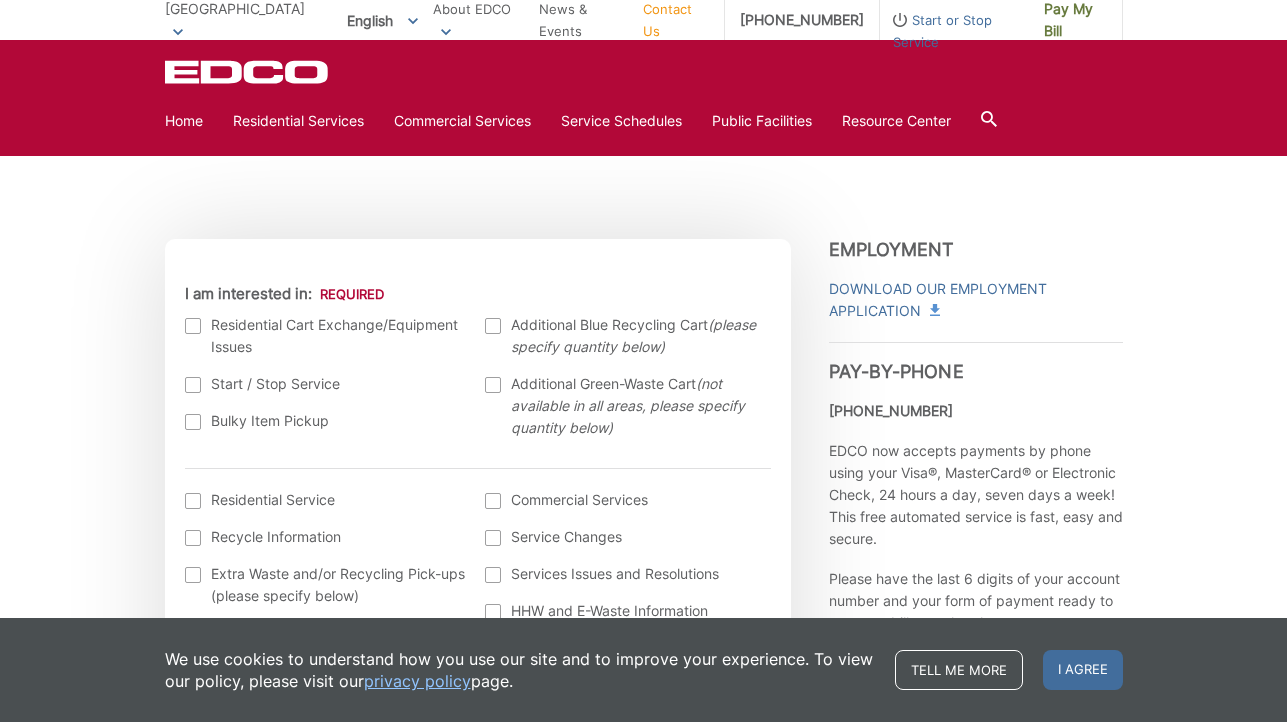 click at bounding box center [493, 385] 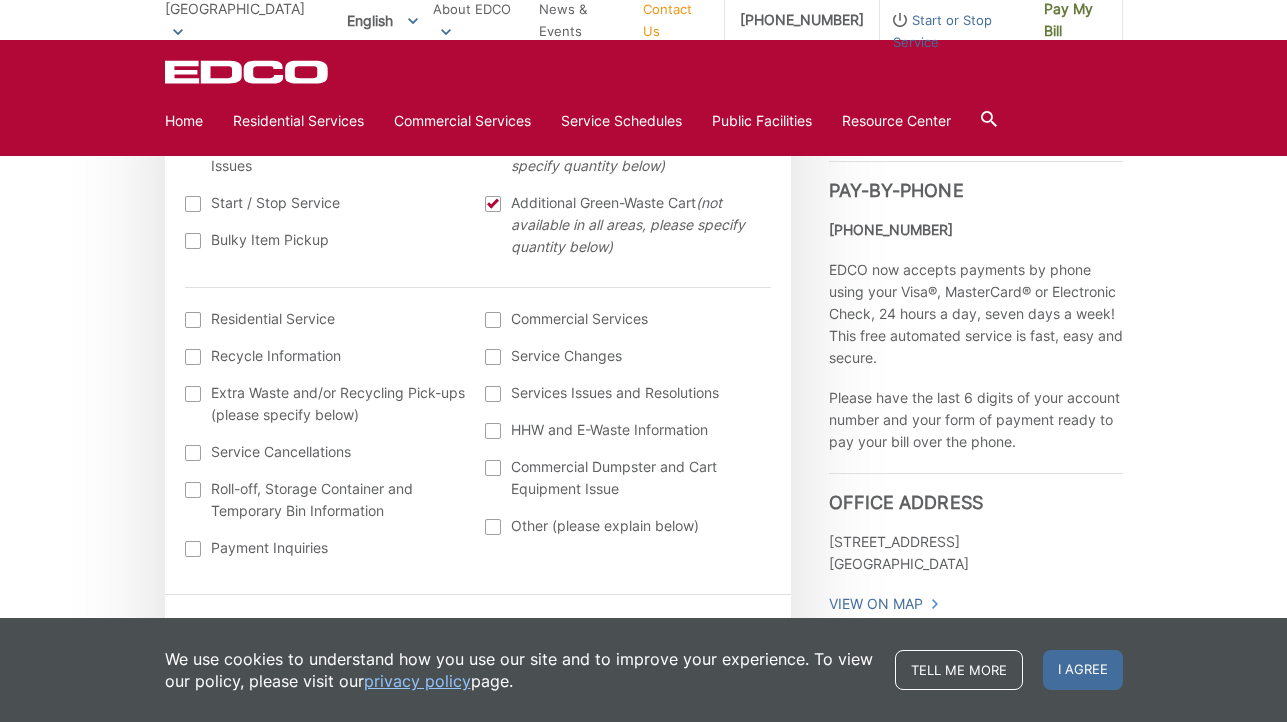 scroll, scrollTop: 724, scrollLeft: 0, axis: vertical 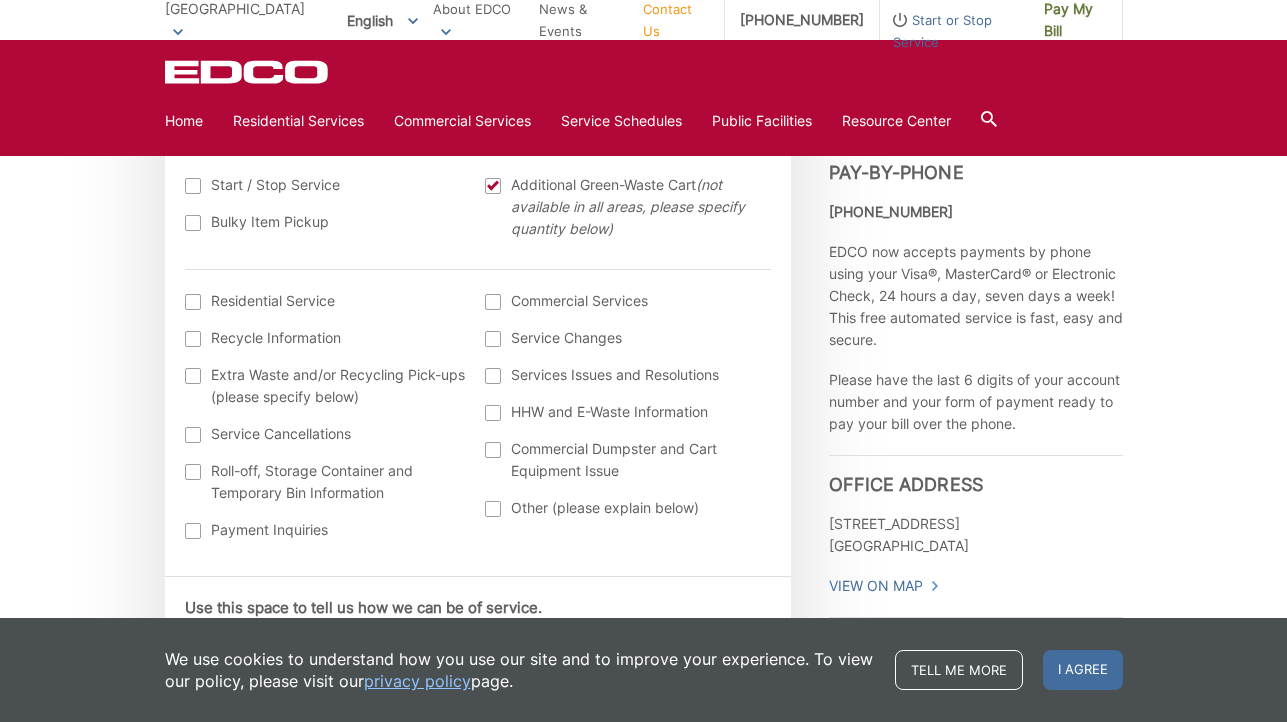 click at bounding box center [193, 302] 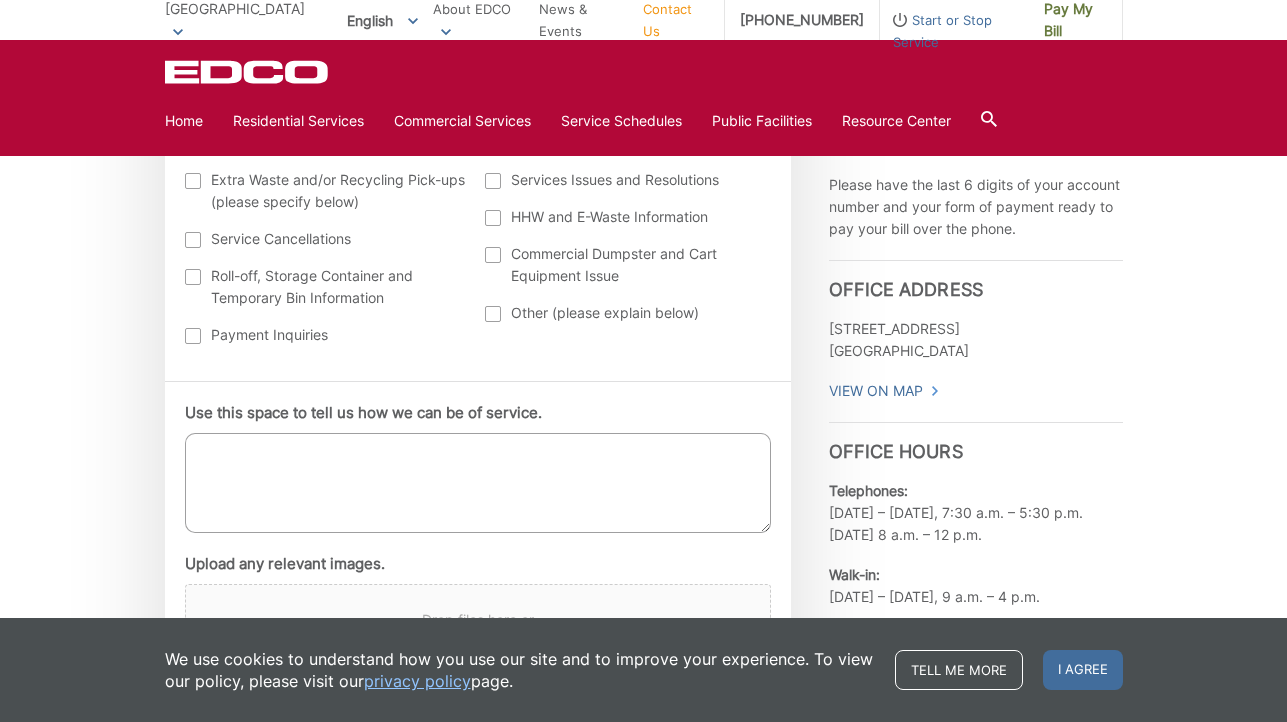 scroll, scrollTop: 933, scrollLeft: 0, axis: vertical 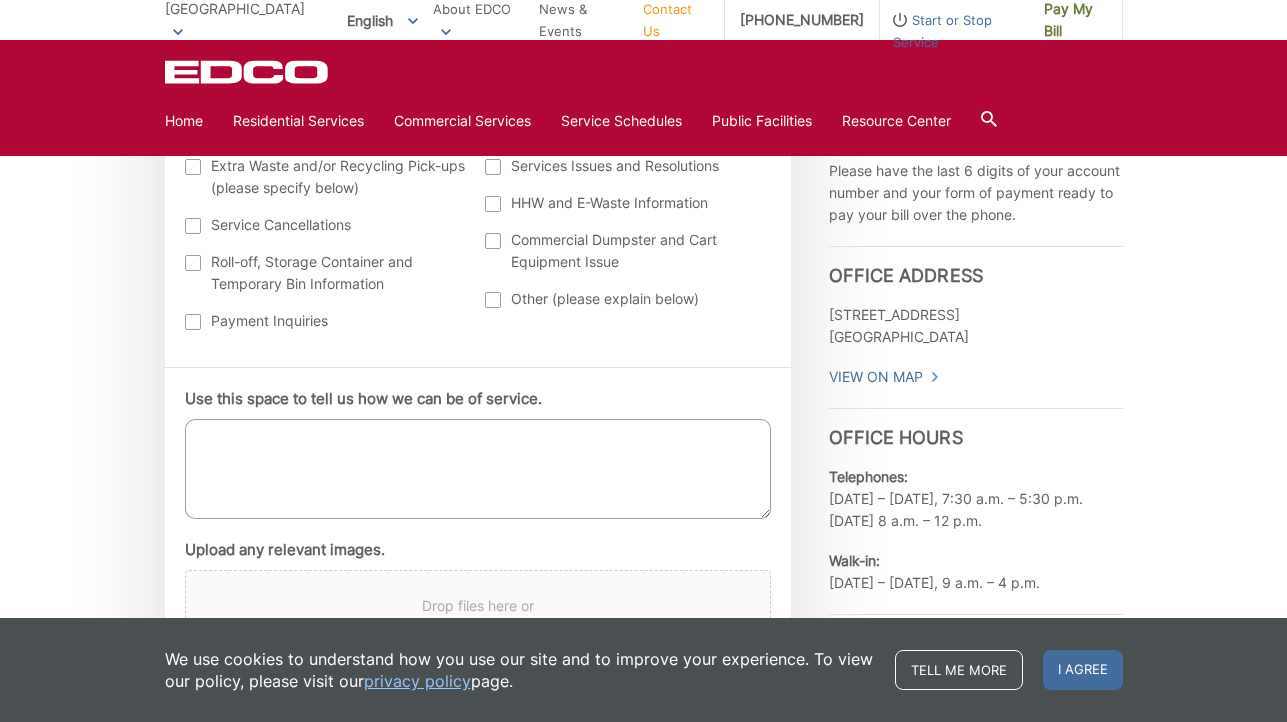 click on "Use this space to tell us how we can be of service." at bounding box center (478, 469) 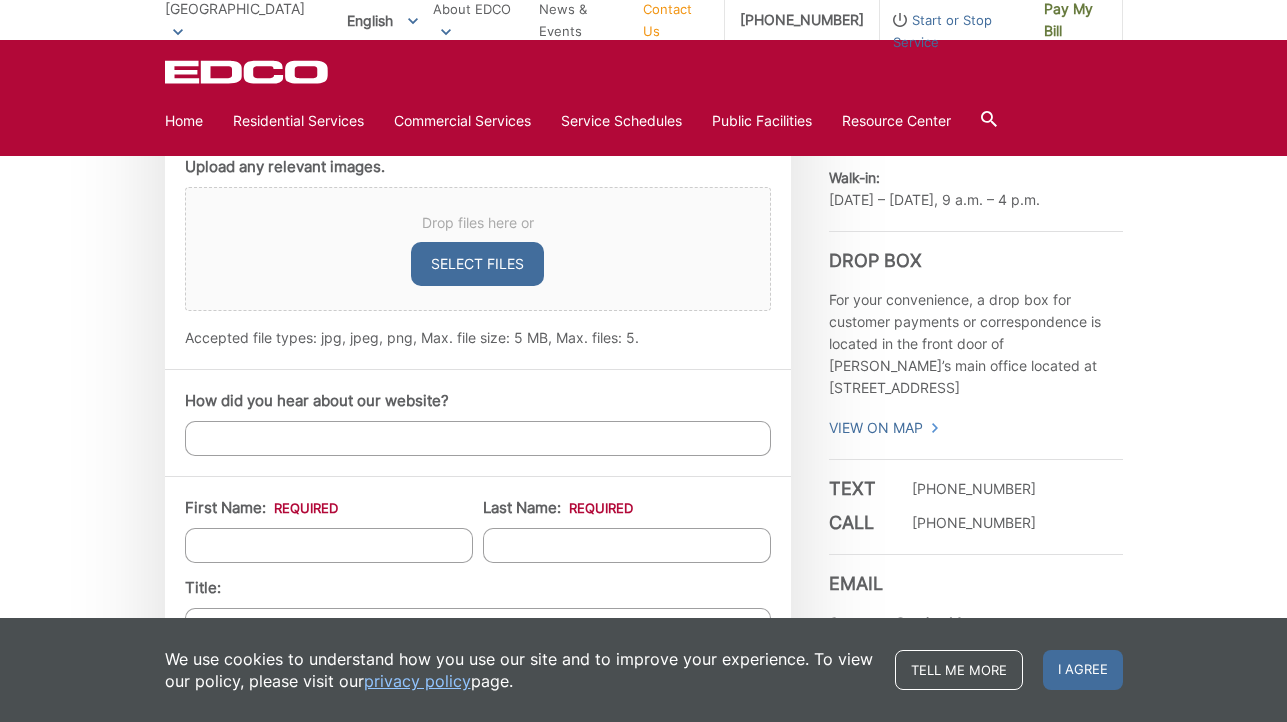 scroll, scrollTop: 1320, scrollLeft: 0, axis: vertical 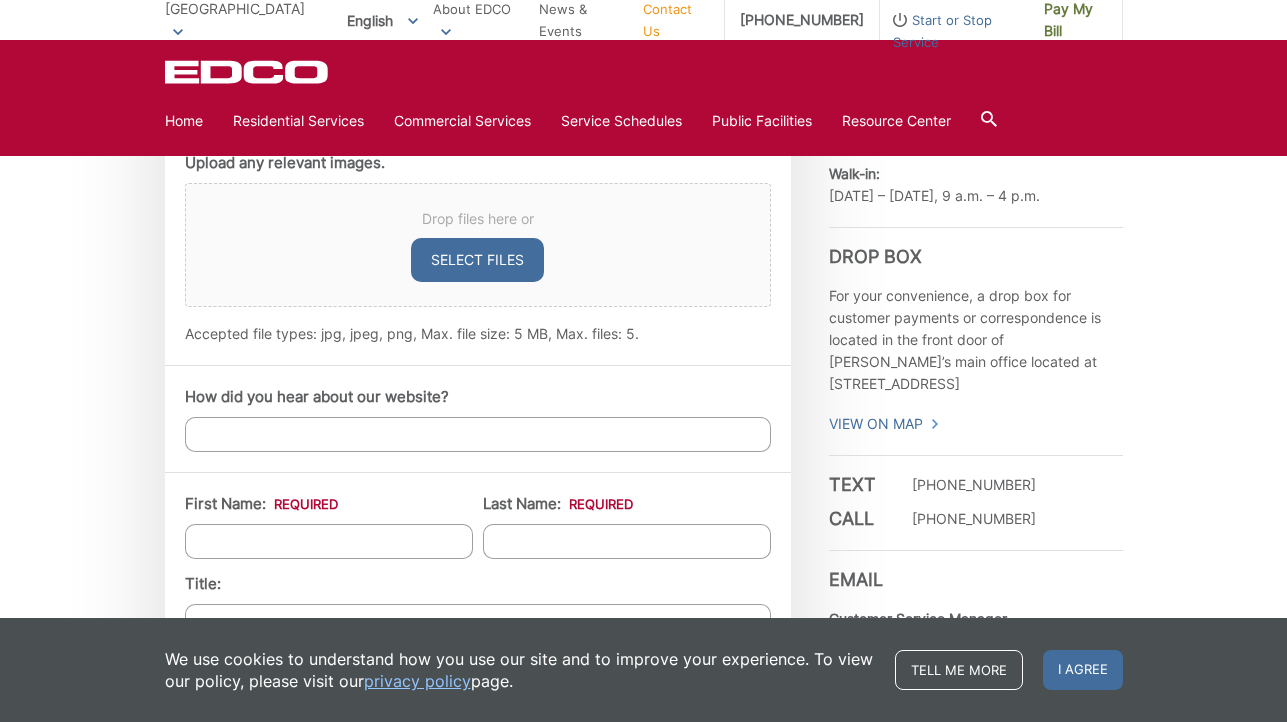 type on "Hello! We are undergoing a landscape clean up. Are we able to request (2) additional green waste bins for 1100 Via Vera Cruz San Marcos 92078? Thank you!" 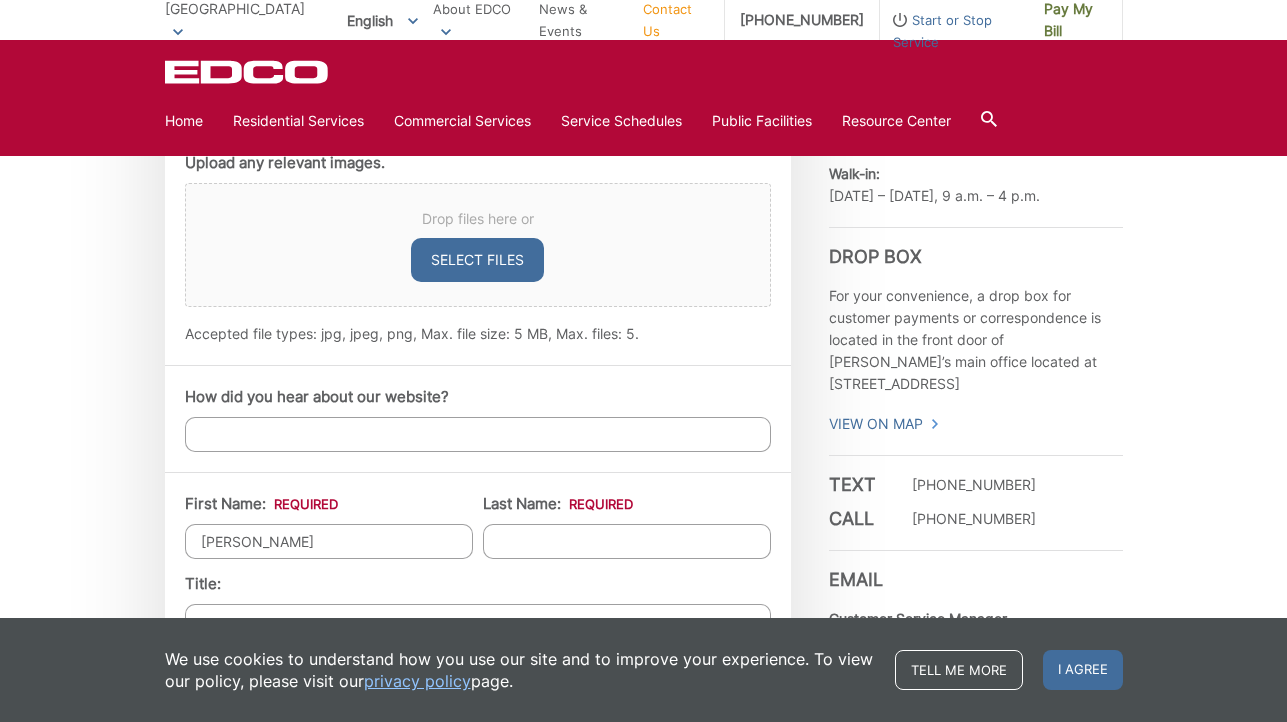 type on "Peterson" 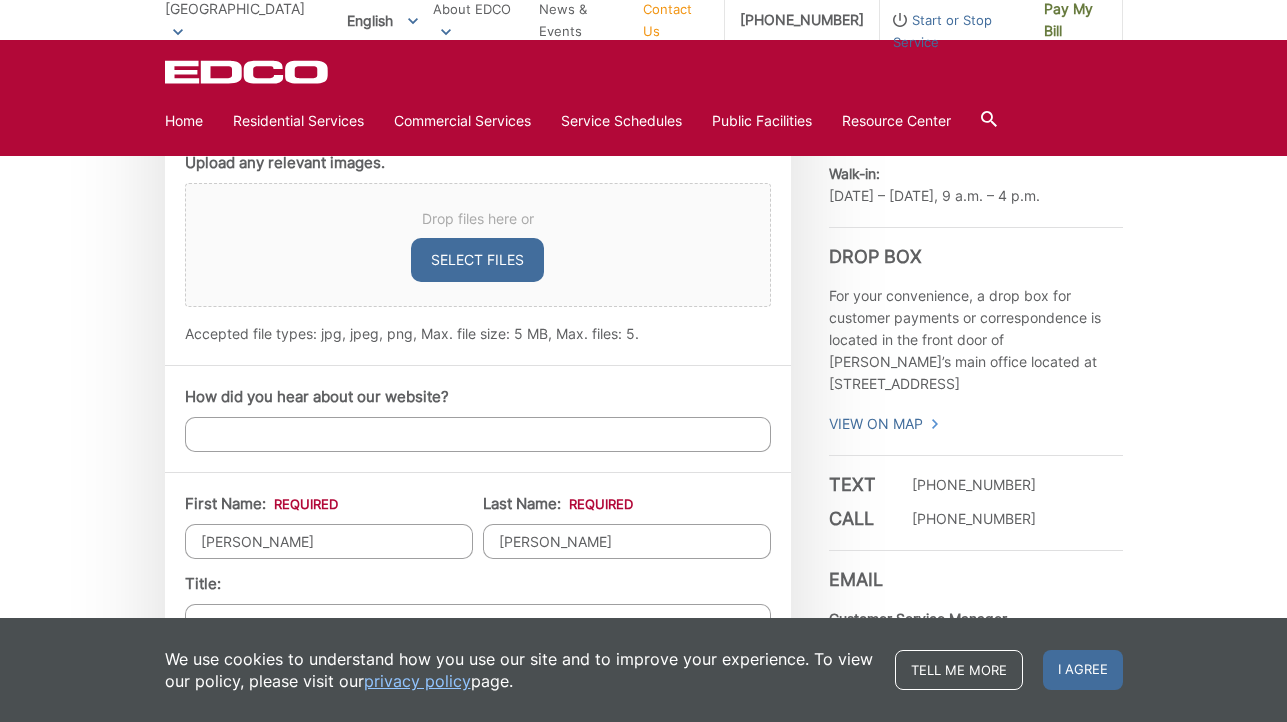 type on "1100 Via Vera Cruz, San Marcos, CA 92078" 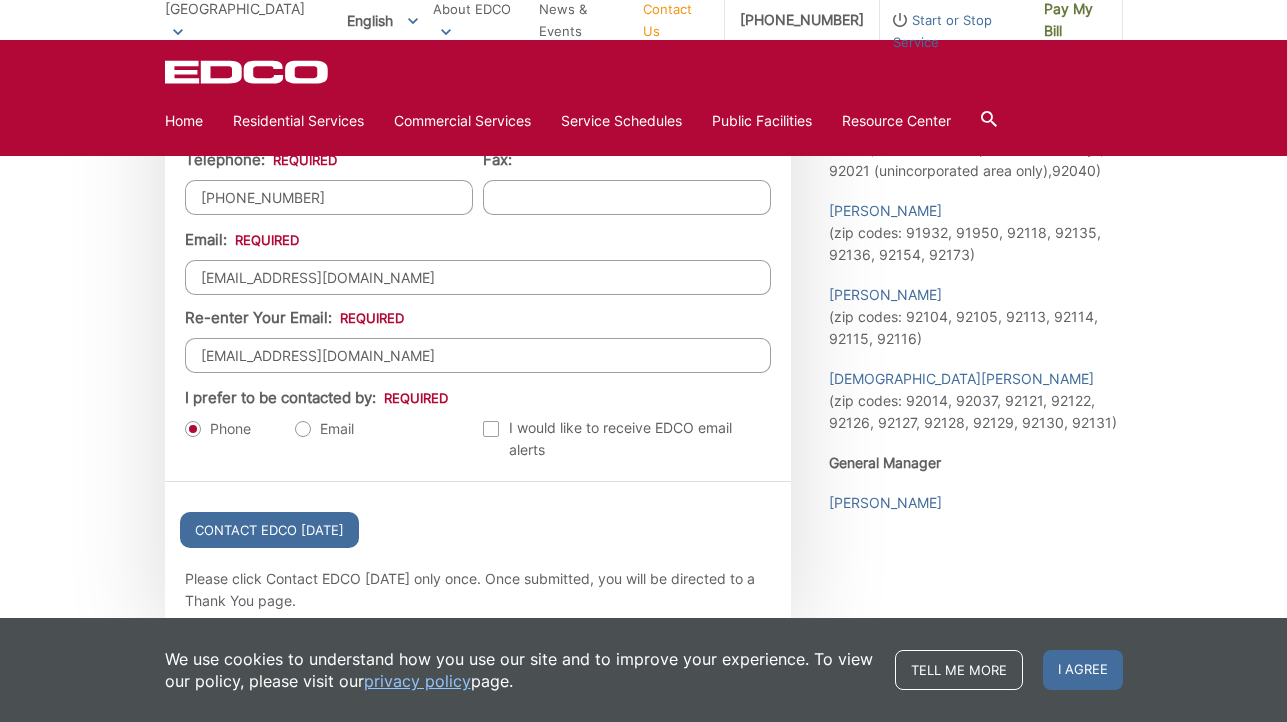 scroll, scrollTop: 2178, scrollLeft: 0, axis: vertical 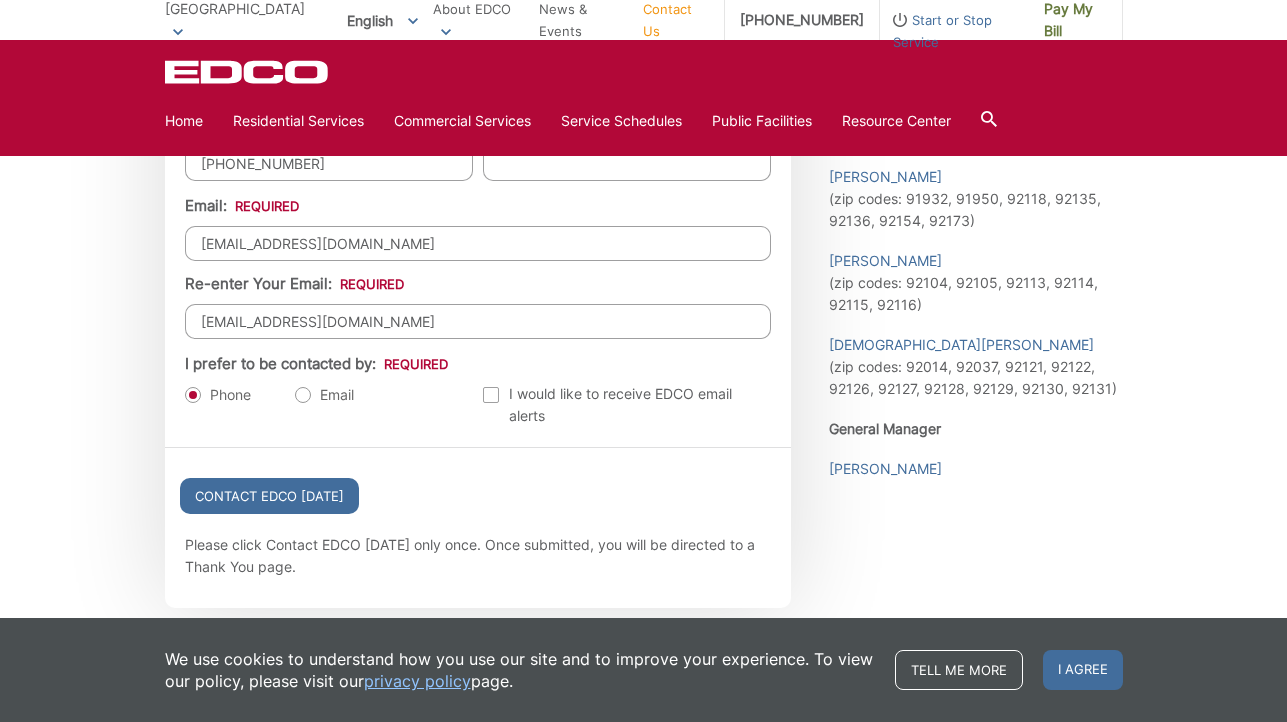 click on "Email" at bounding box center [324, 395] 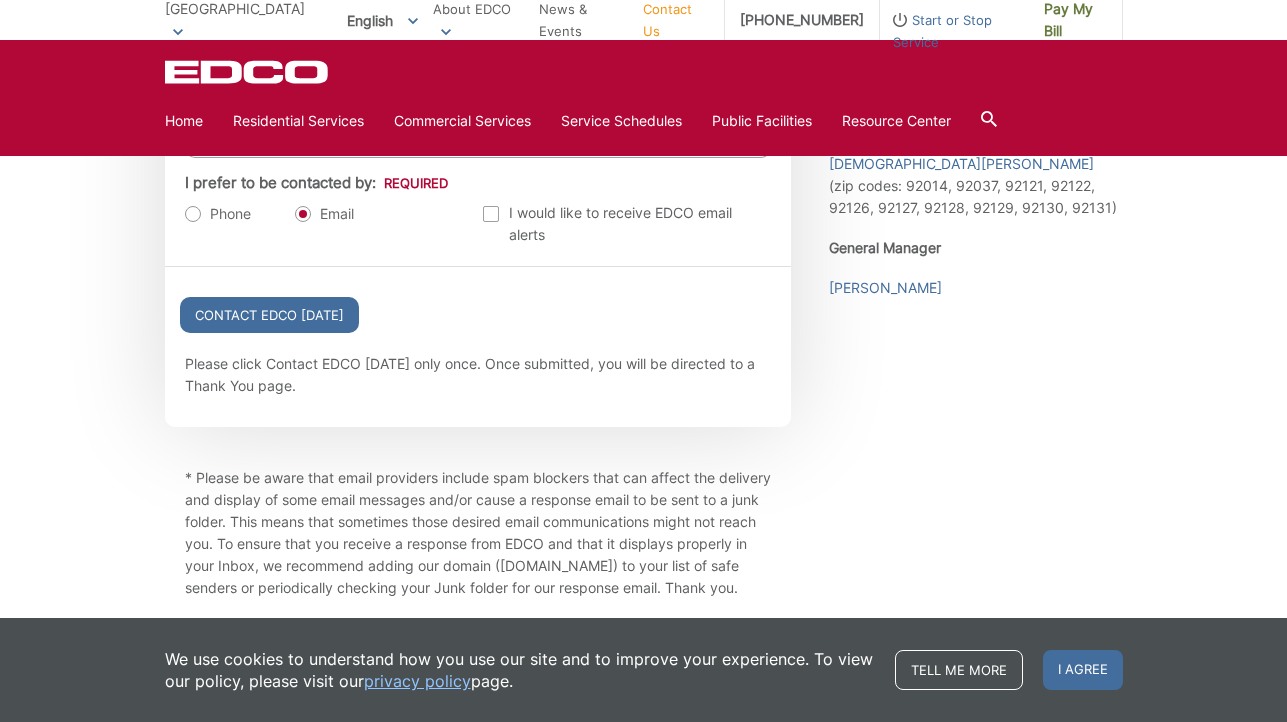 scroll, scrollTop: 2360, scrollLeft: 0, axis: vertical 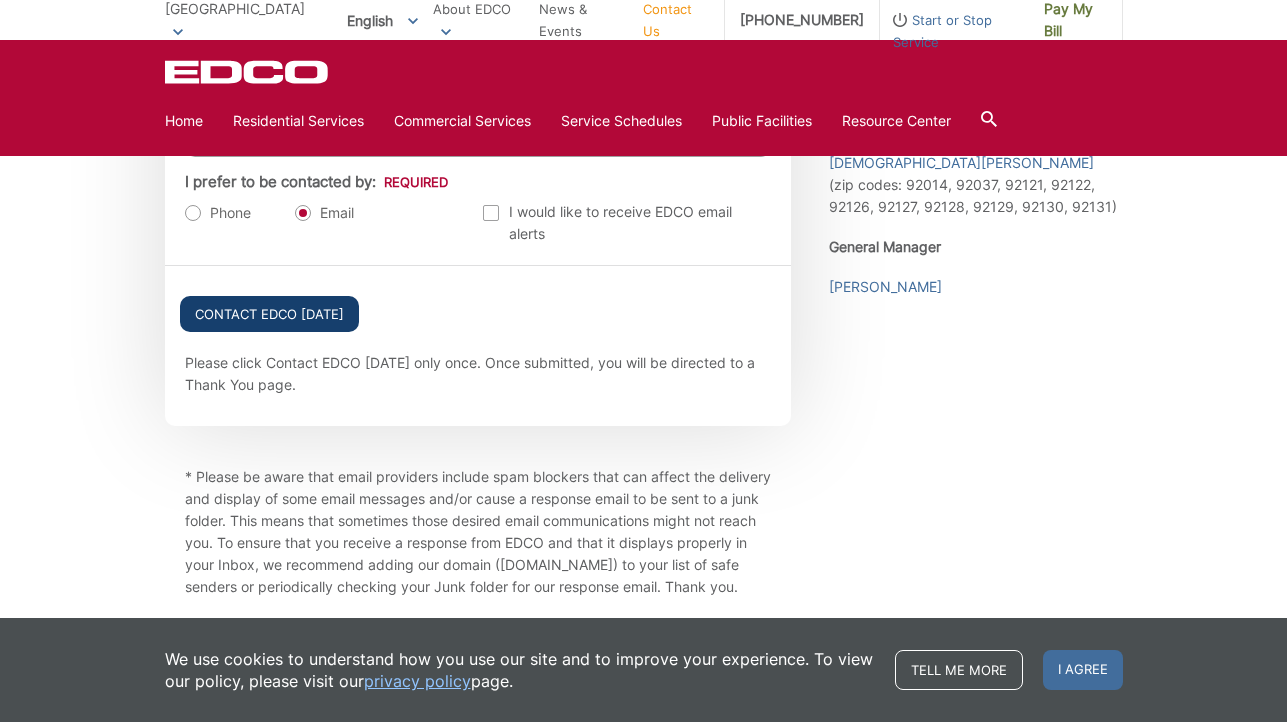 click on "Contact EDCO Today" at bounding box center [269, 314] 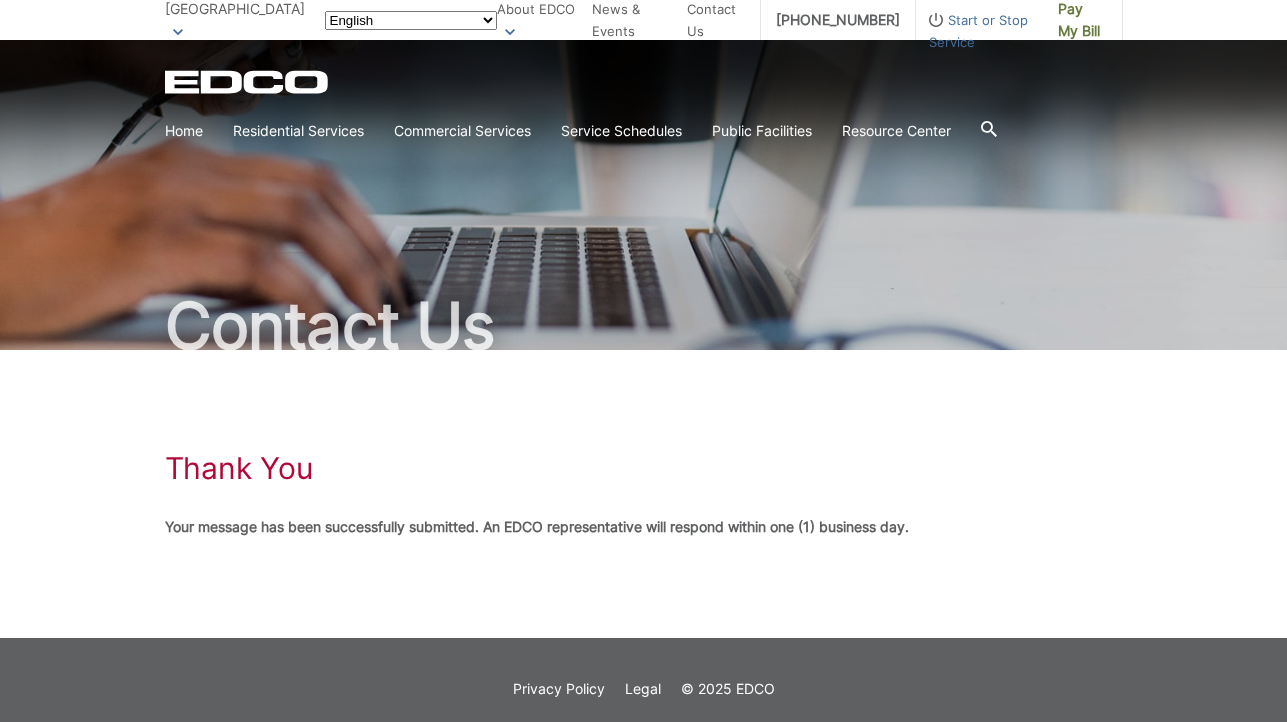 scroll, scrollTop: 0, scrollLeft: 0, axis: both 